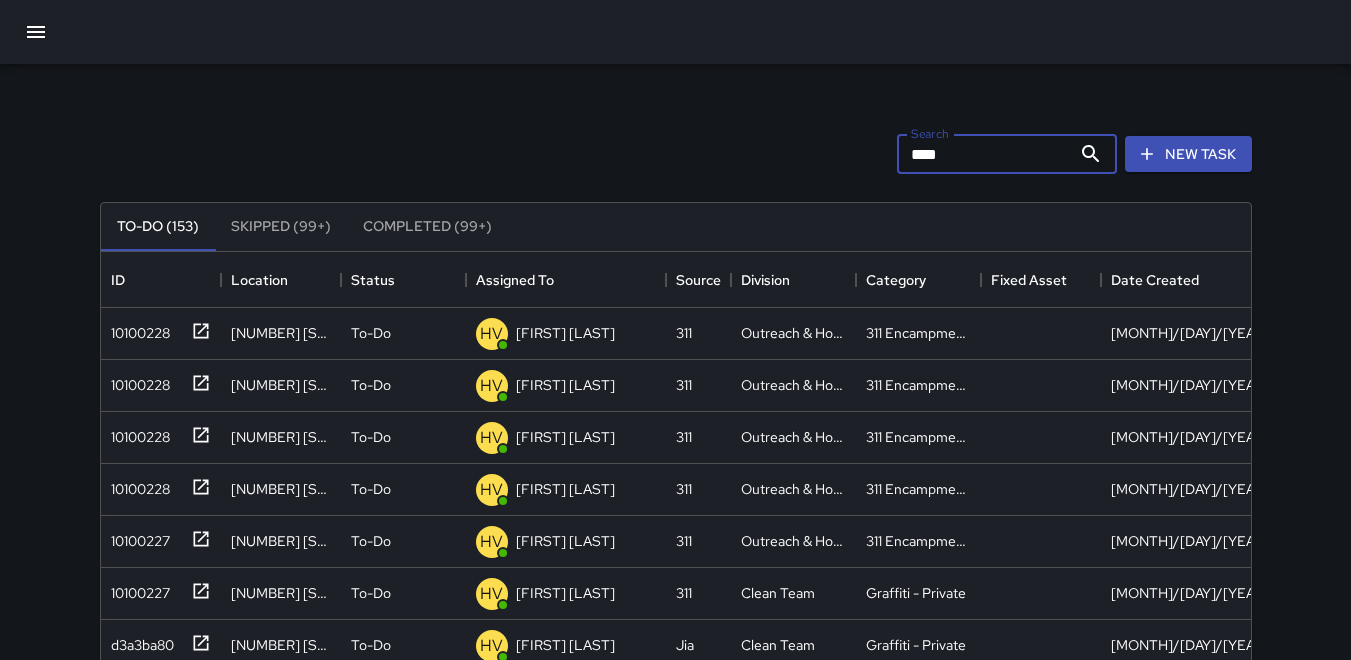 scroll, scrollTop: 200, scrollLeft: 0, axis: vertical 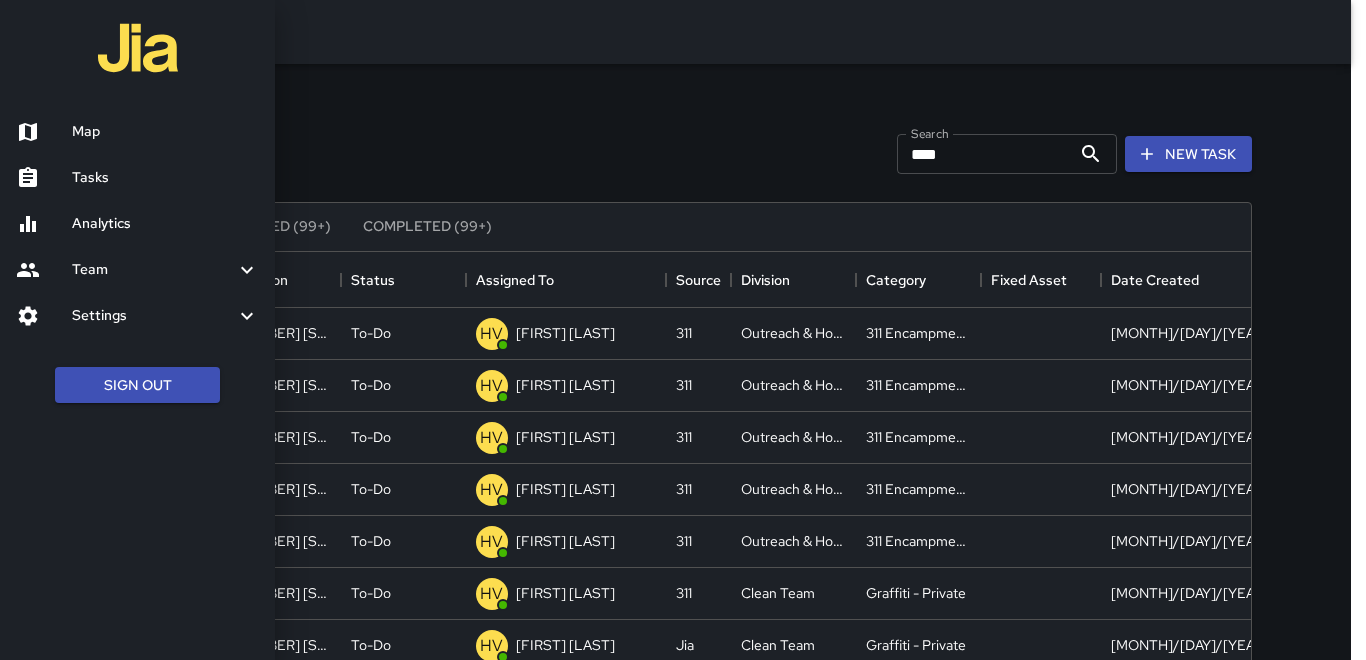 click on "Map" at bounding box center (165, 132) 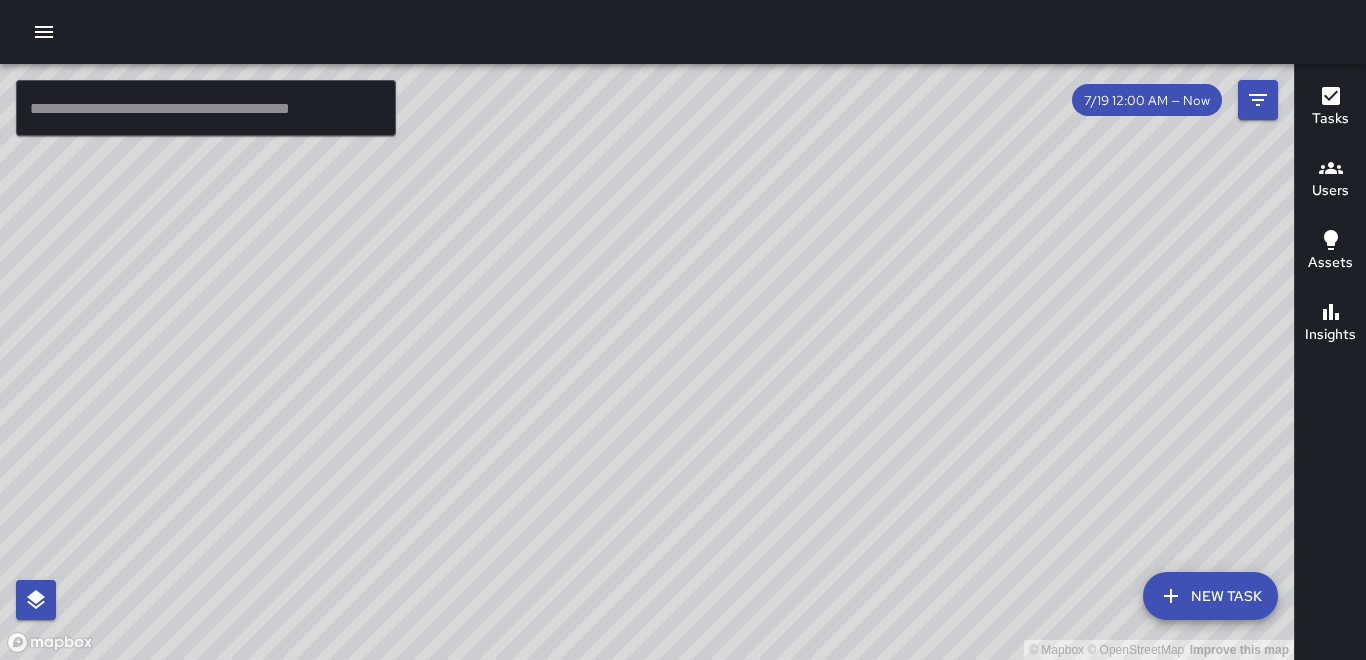 drag, startPoint x: 500, startPoint y: 540, endPoint x: 547, endPoint y: 374, distance: 172.52536 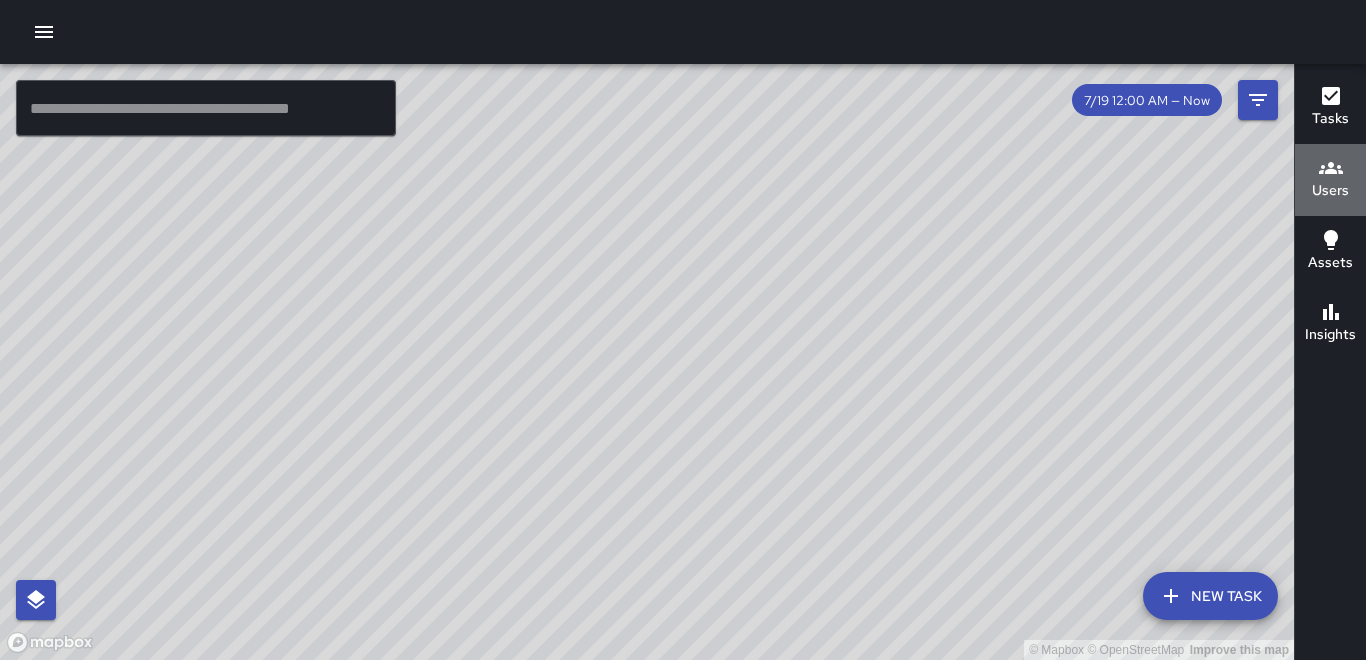 click 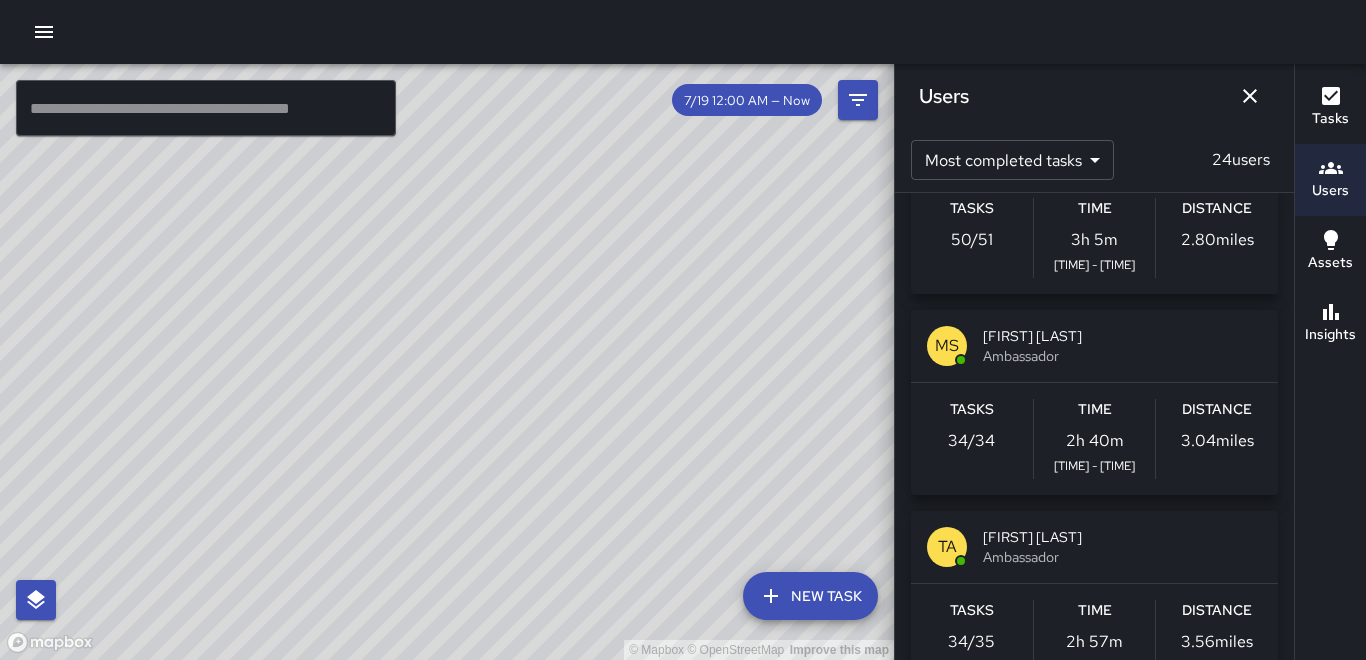 scroll, scrollTop: 0, scrollLeft: 0, axis: both 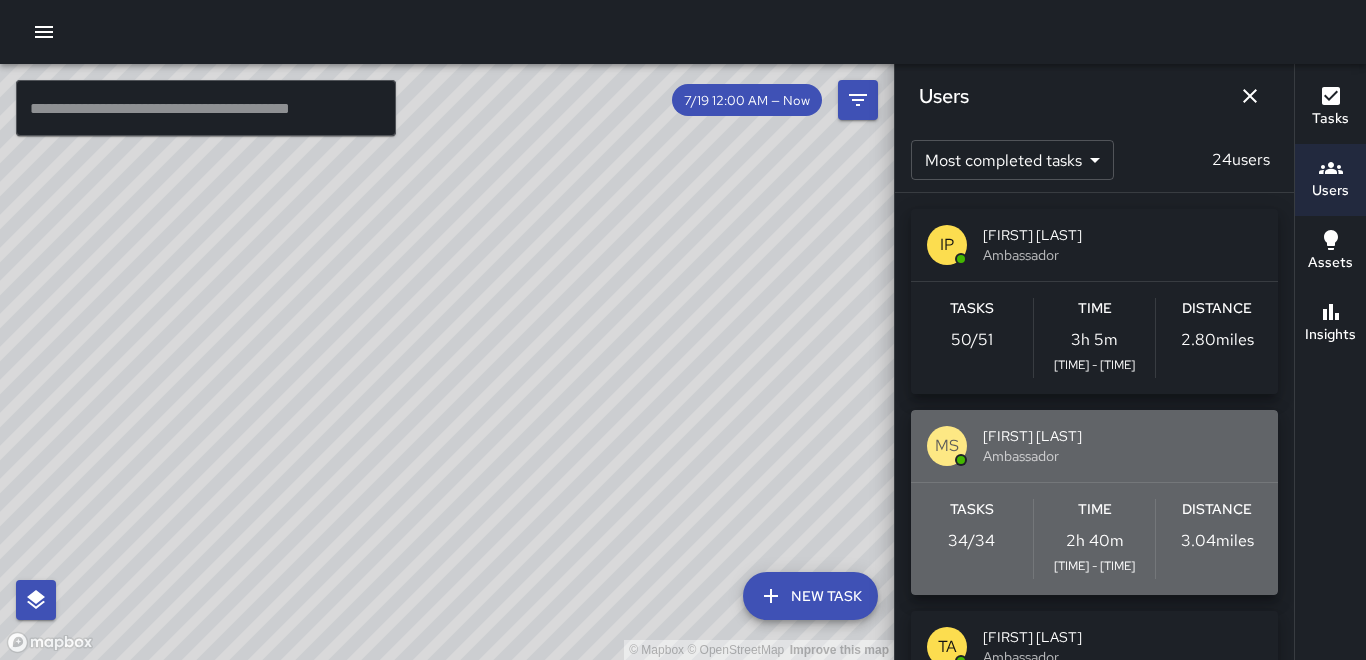 click on "Tasks 34  /  34 Time 2h 40m [TIME] - [TIME] Distance 3.04  miles" at bounding box center (1094, 539) 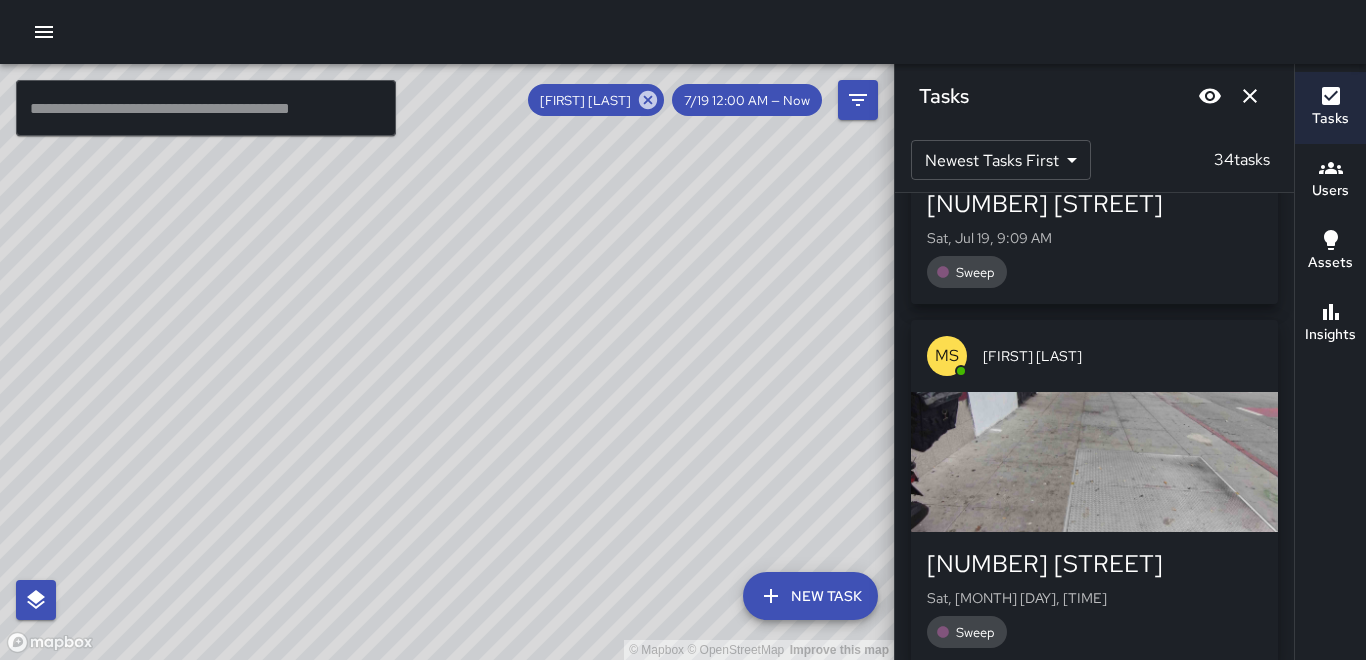 scroll, scrollTop: 3793, scrollLeft: 0, axis: vertical 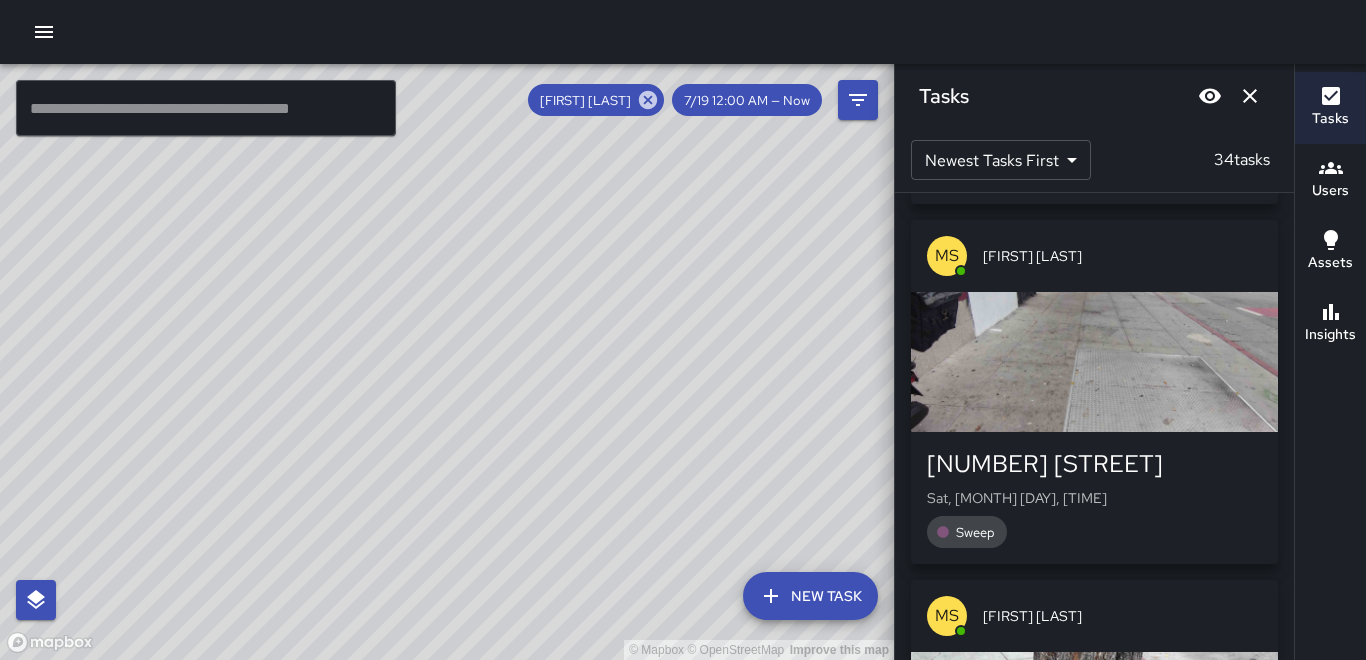 click at bounding box center (1094, 362) 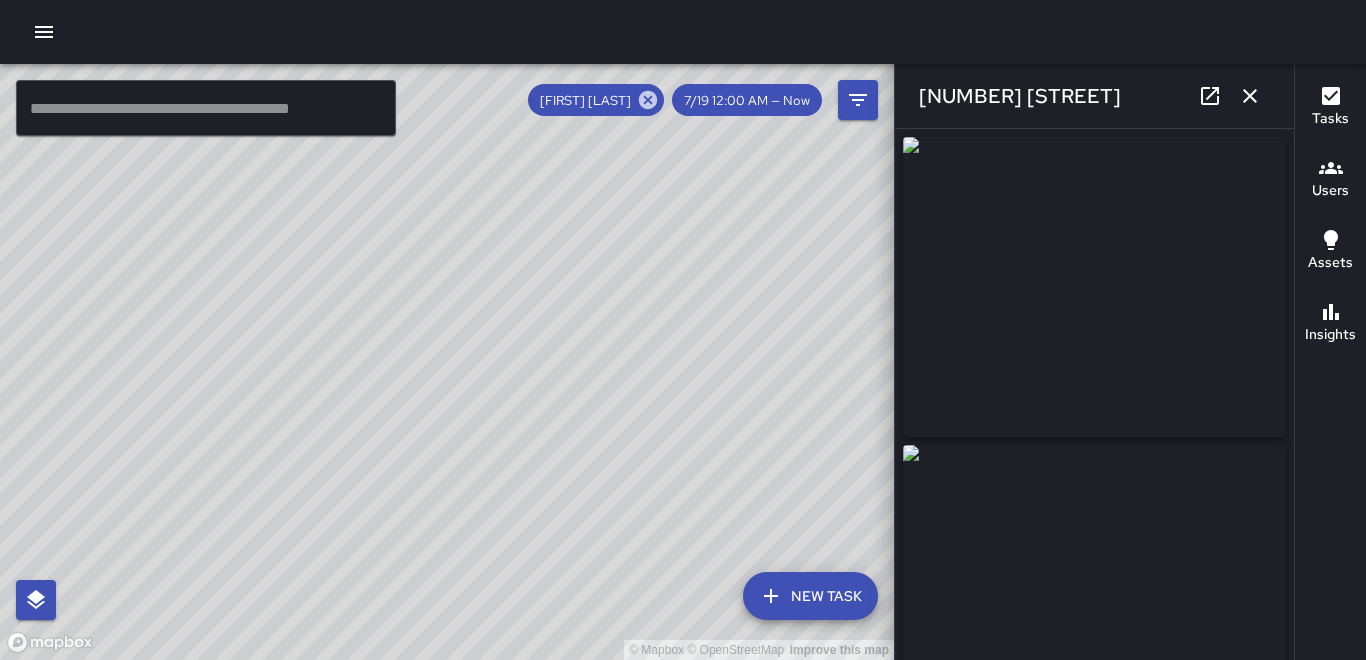 type on "**********" 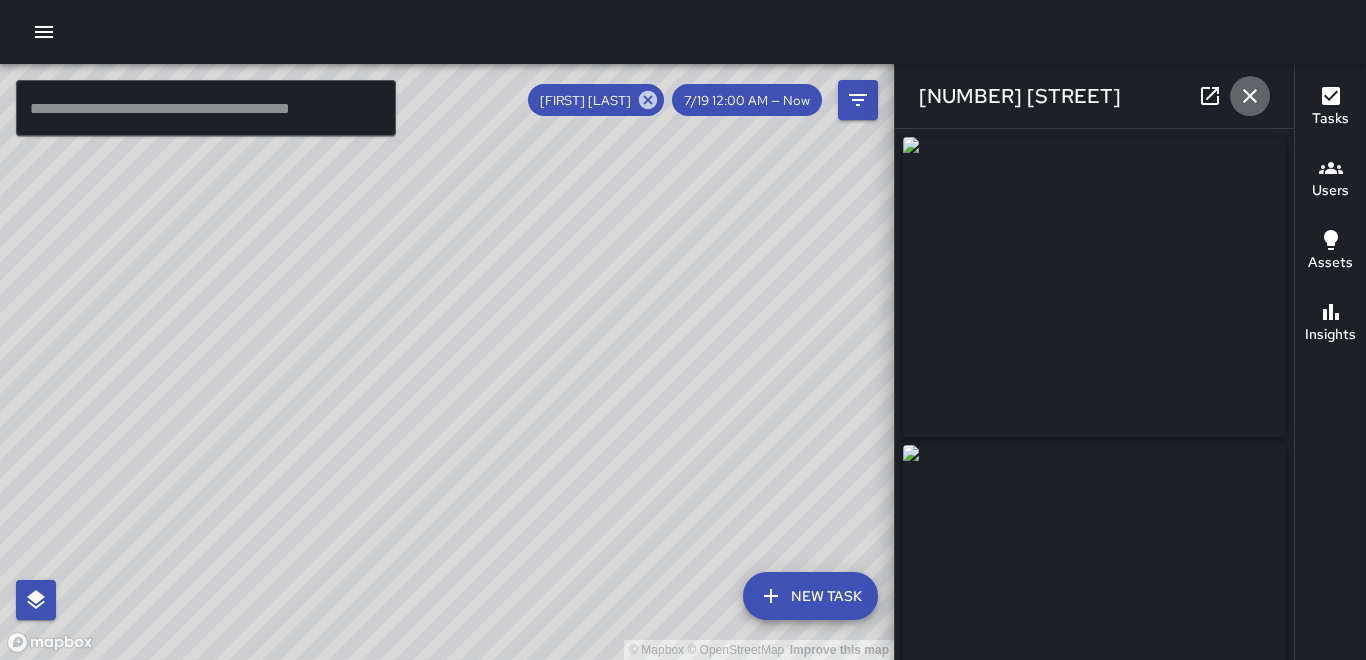 click 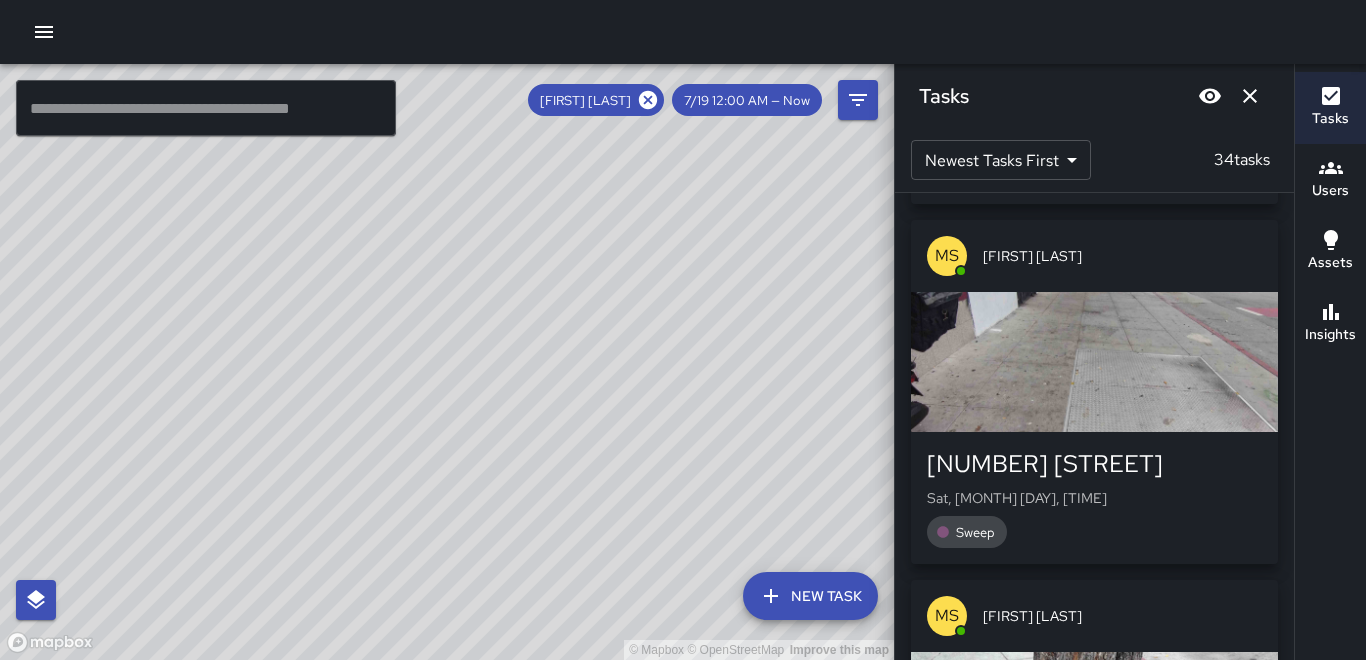click 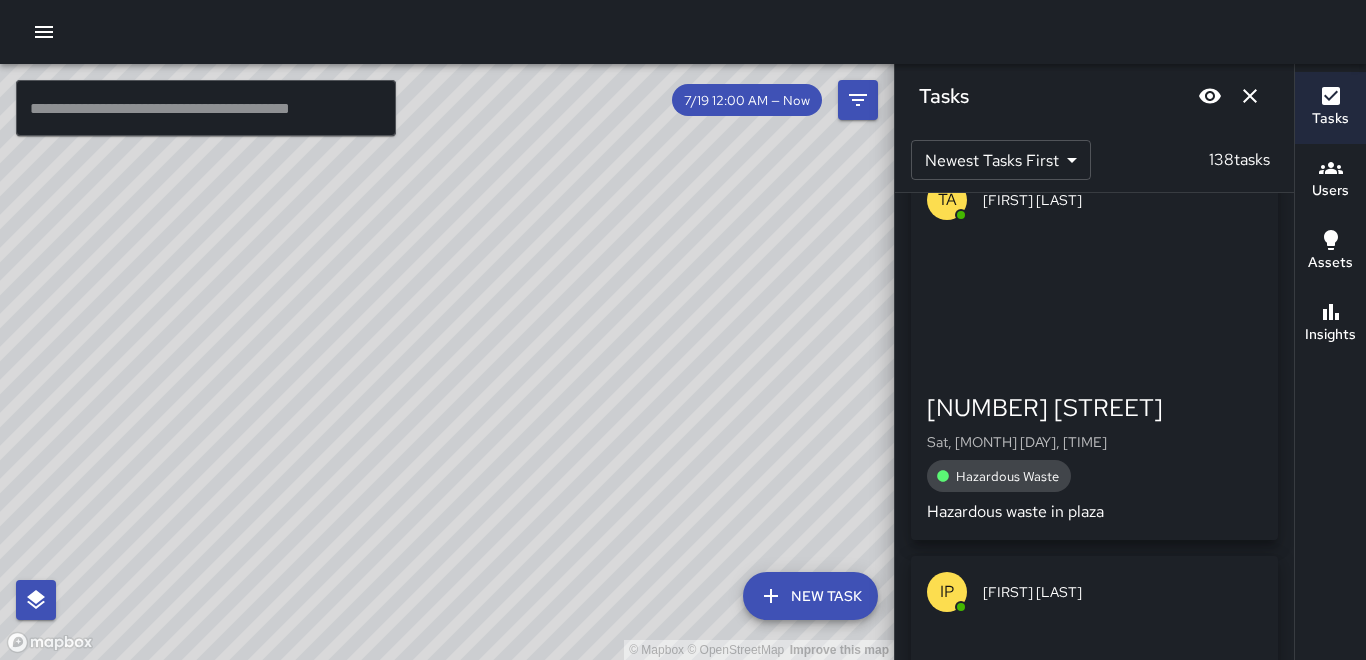 scroll, scrollTop: 4793, scrollLeft: 0, axis: vertical 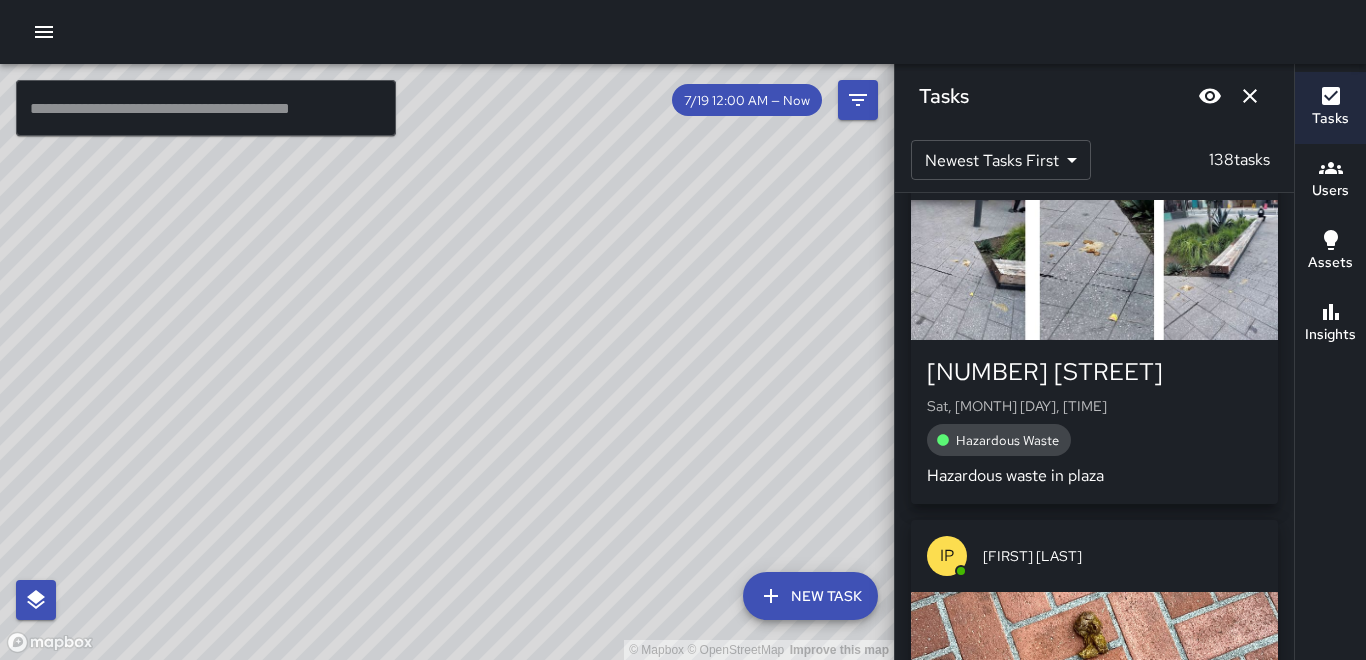 click at bounding box center (1094, 270) 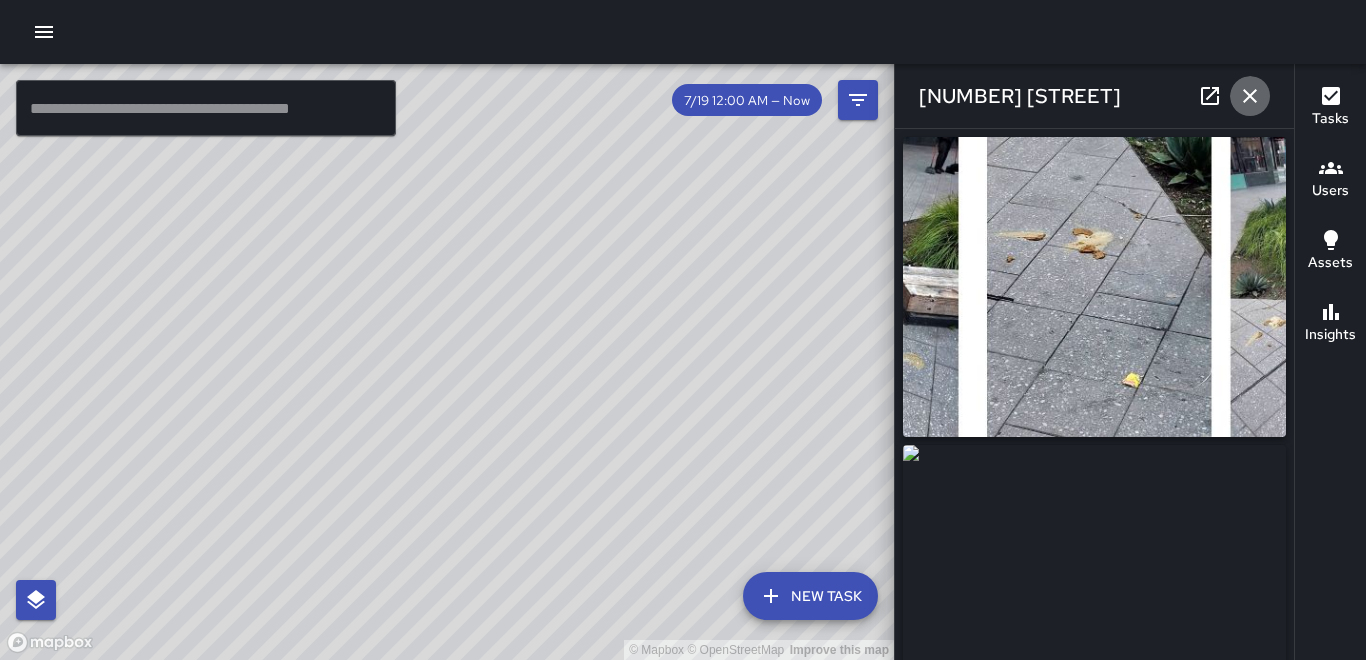 click 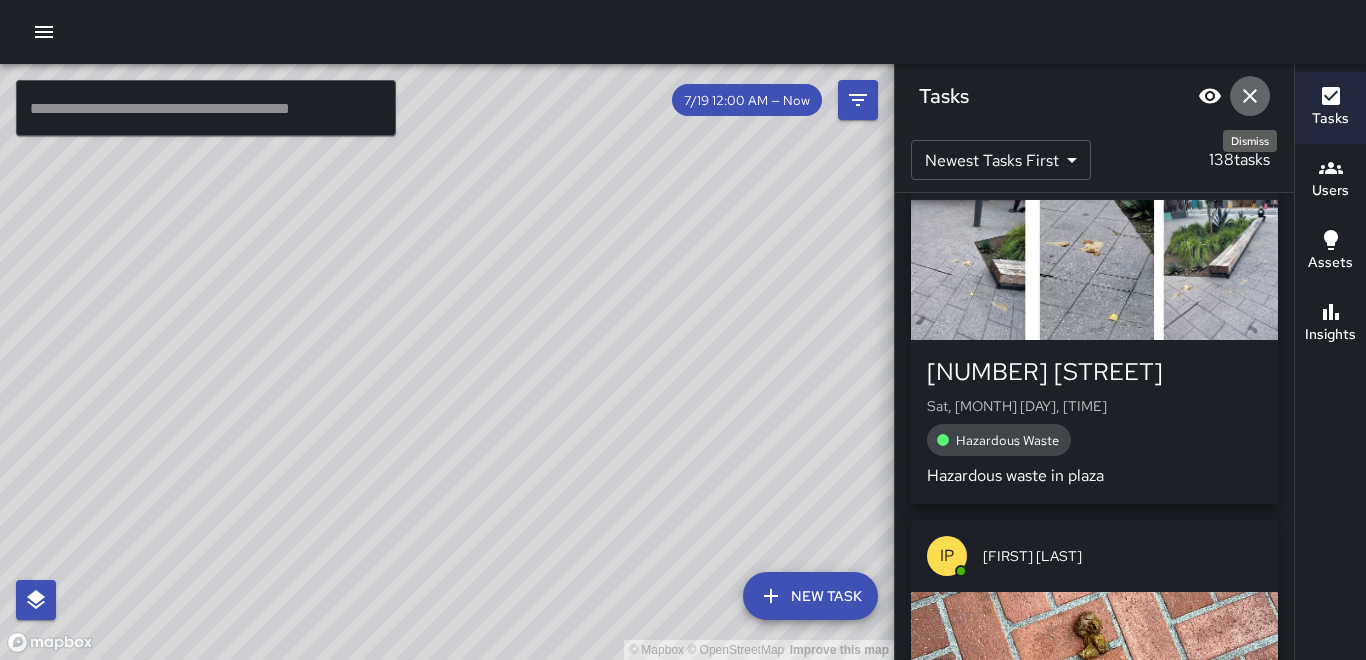click 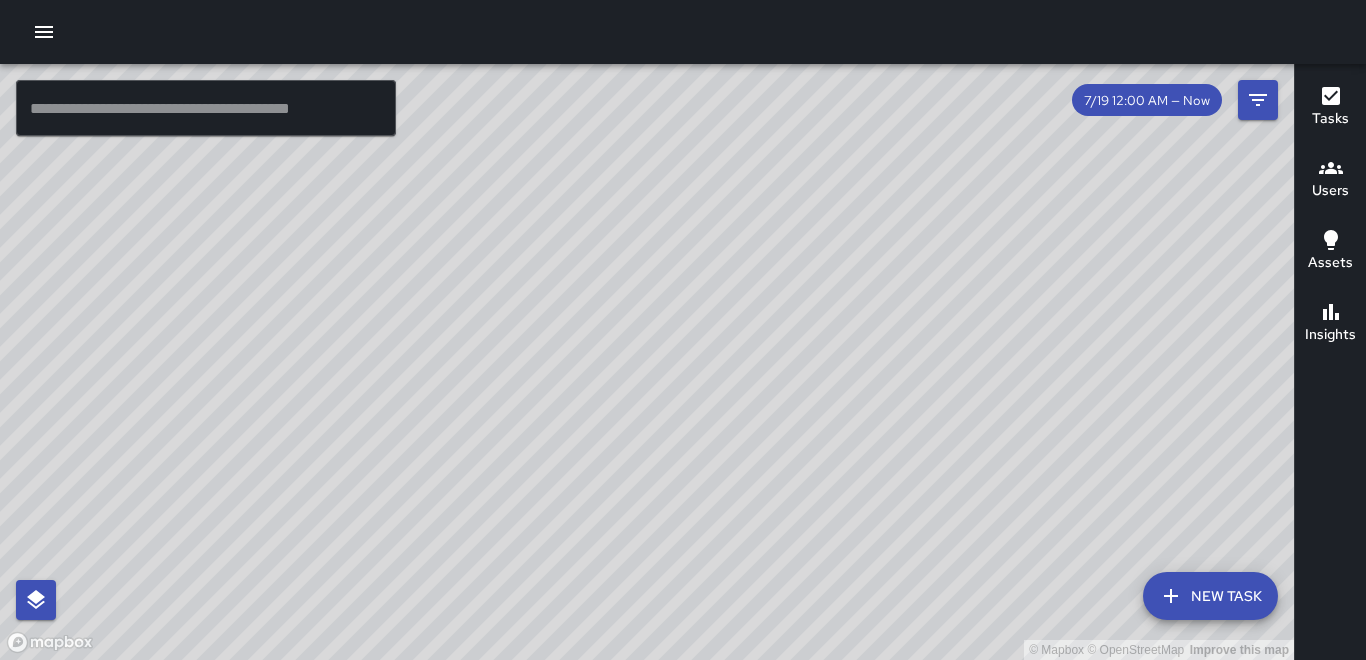 drag, startPoint x: 501, startPoint y: 447, endPoint x: 649, endPoint y: 341, distance: 182.04395 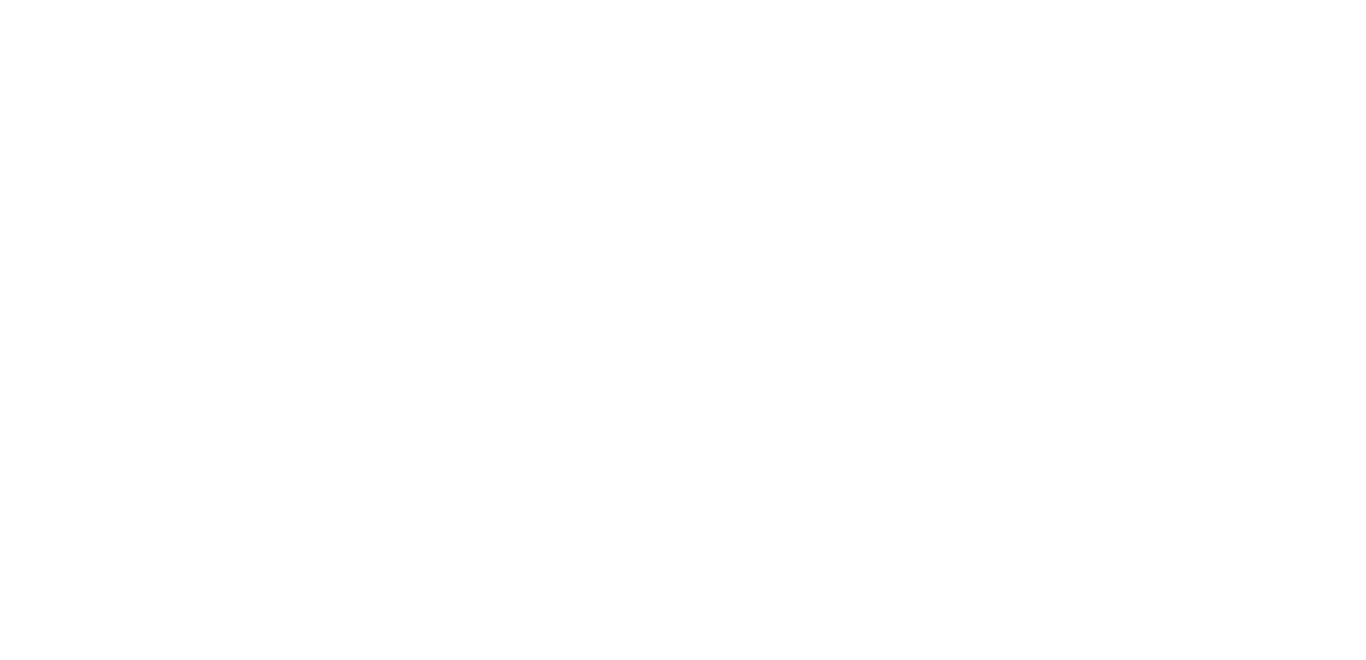 scroll, scrollTop: 0, scrollLeft: 0, axis: both 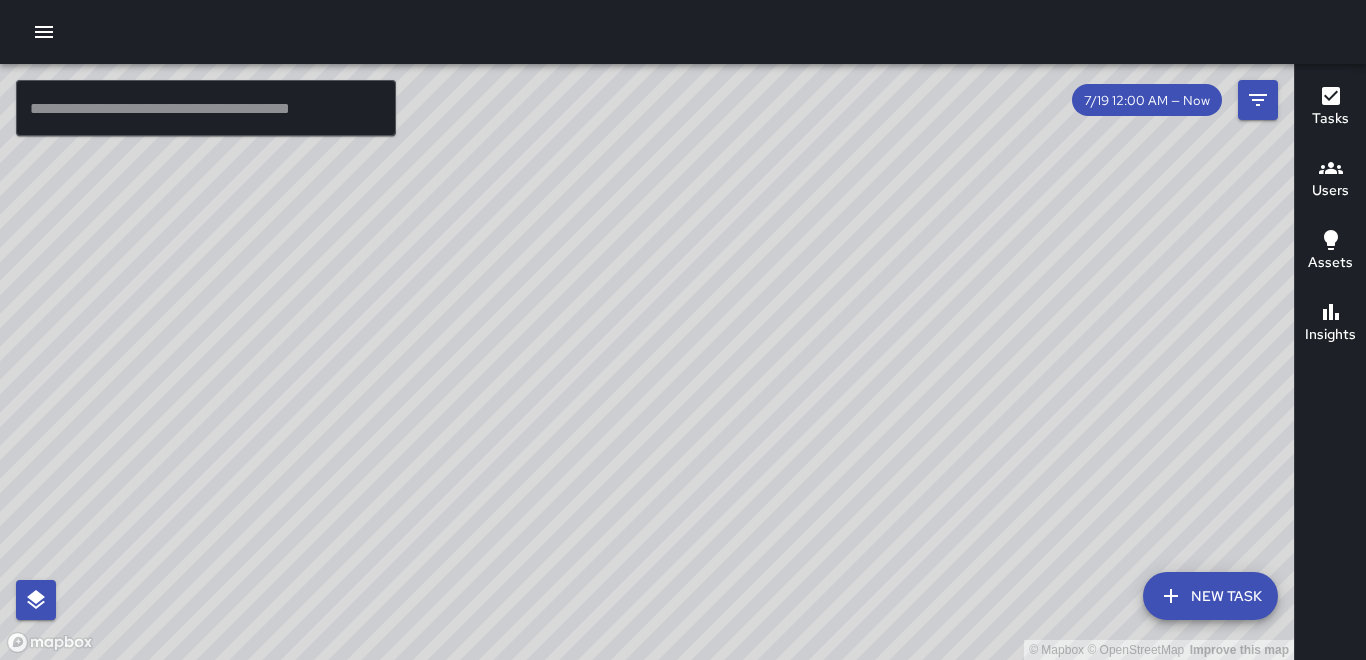 click on "Tasks Users Assets Insights" at bounding box center [1330, 362] 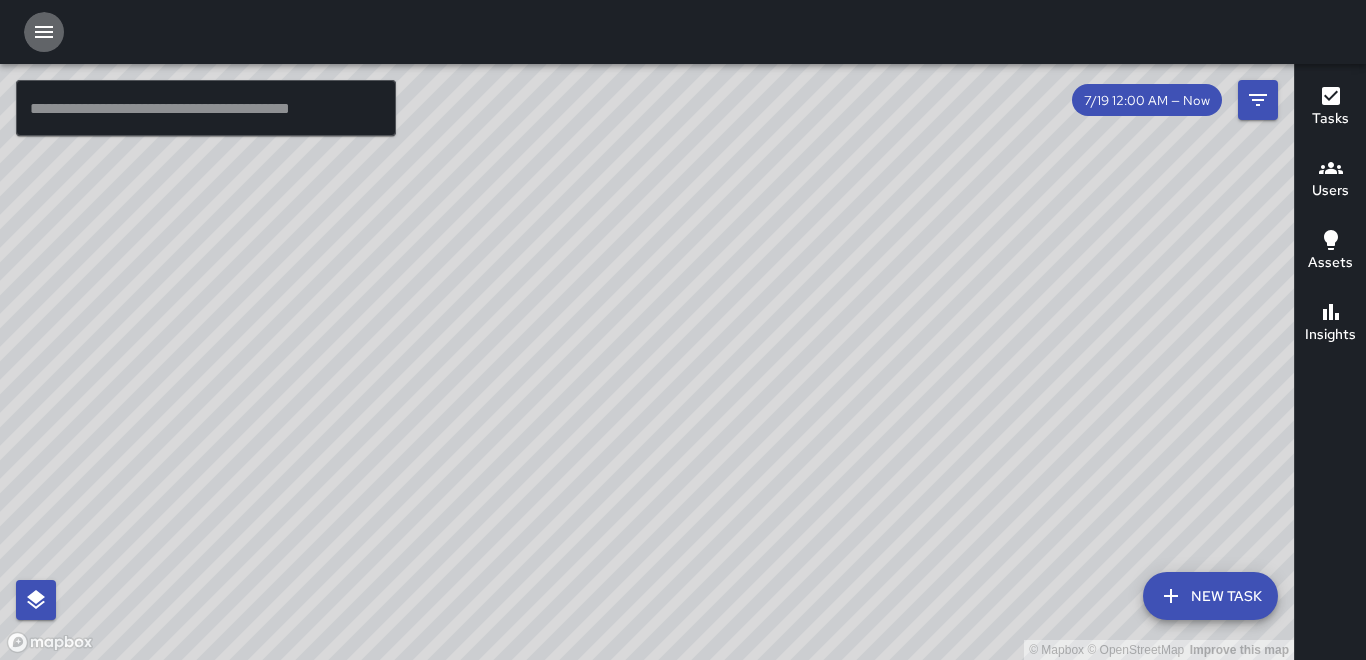 click 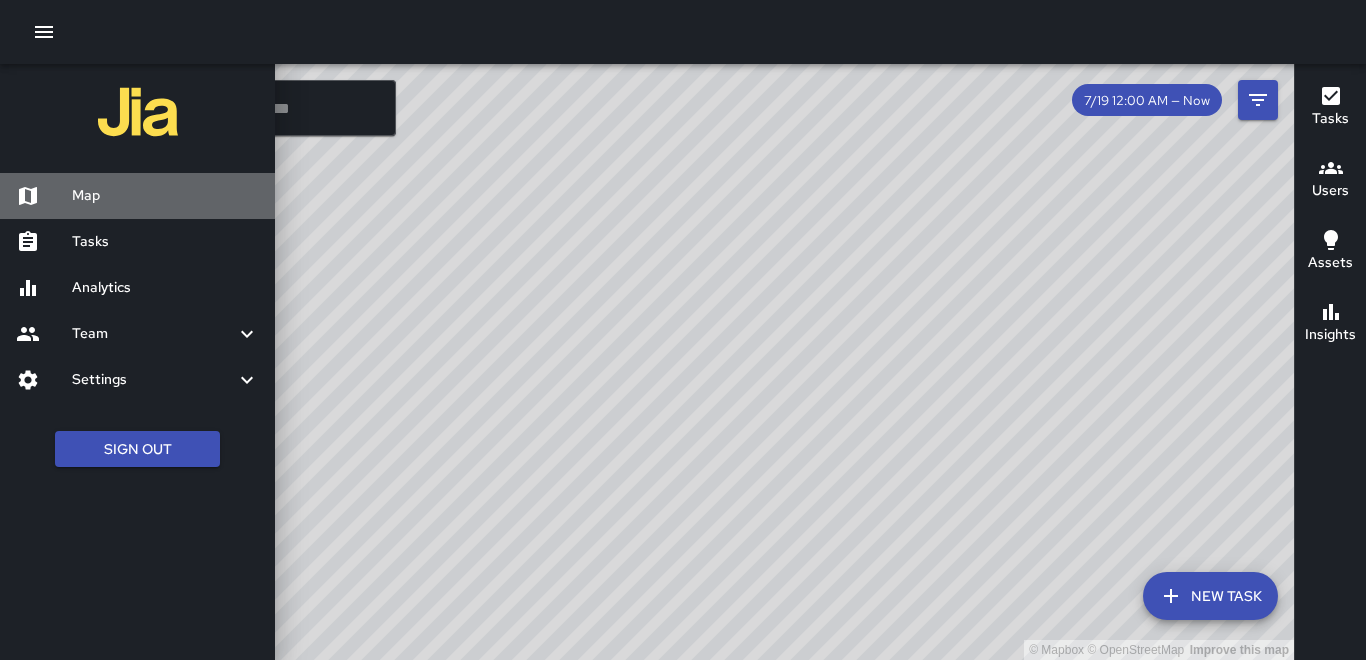 click on "Map" at bounding box center [165, 196] 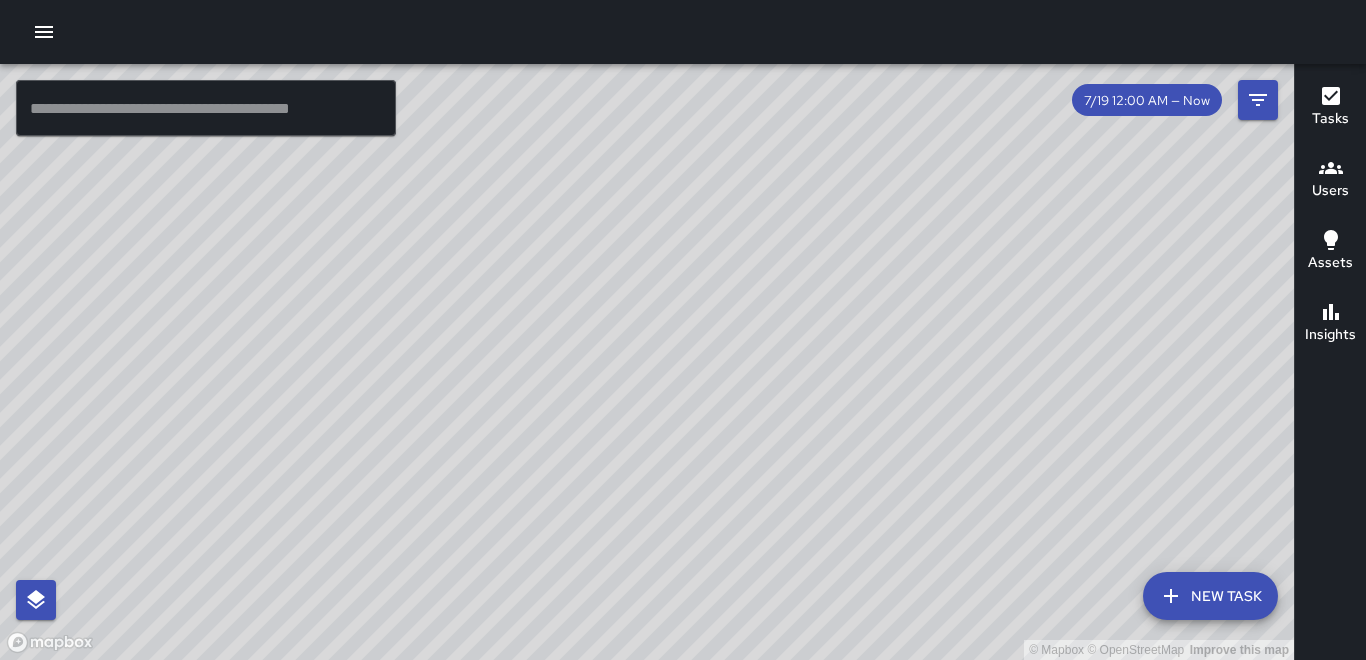 drag, startPoint x: 446, startPoint y: 529, endPoint x: 540, endPoint y: 506, distance: 96.77293 